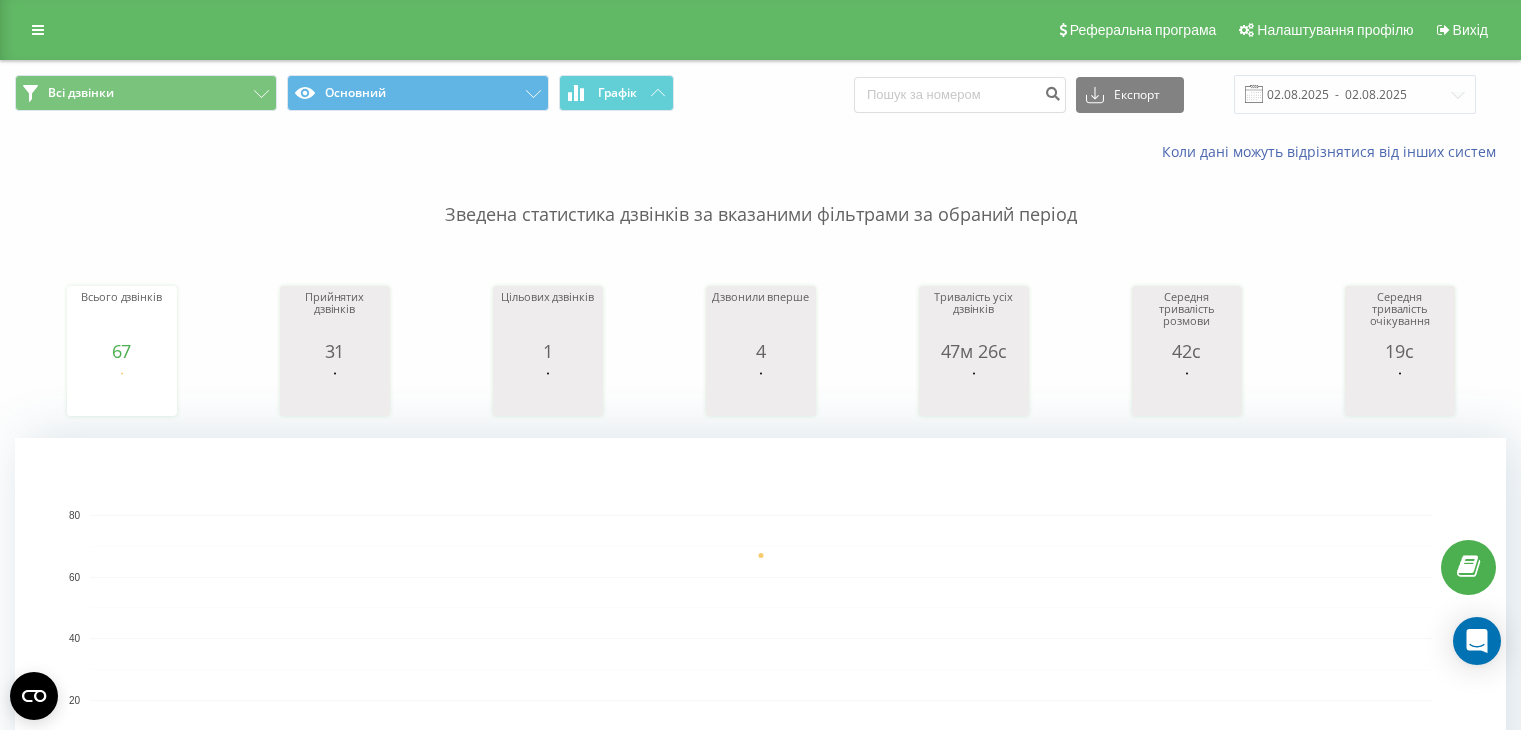 scroll, scrollTop: 671, scrollLeft: 0, axis: vertical 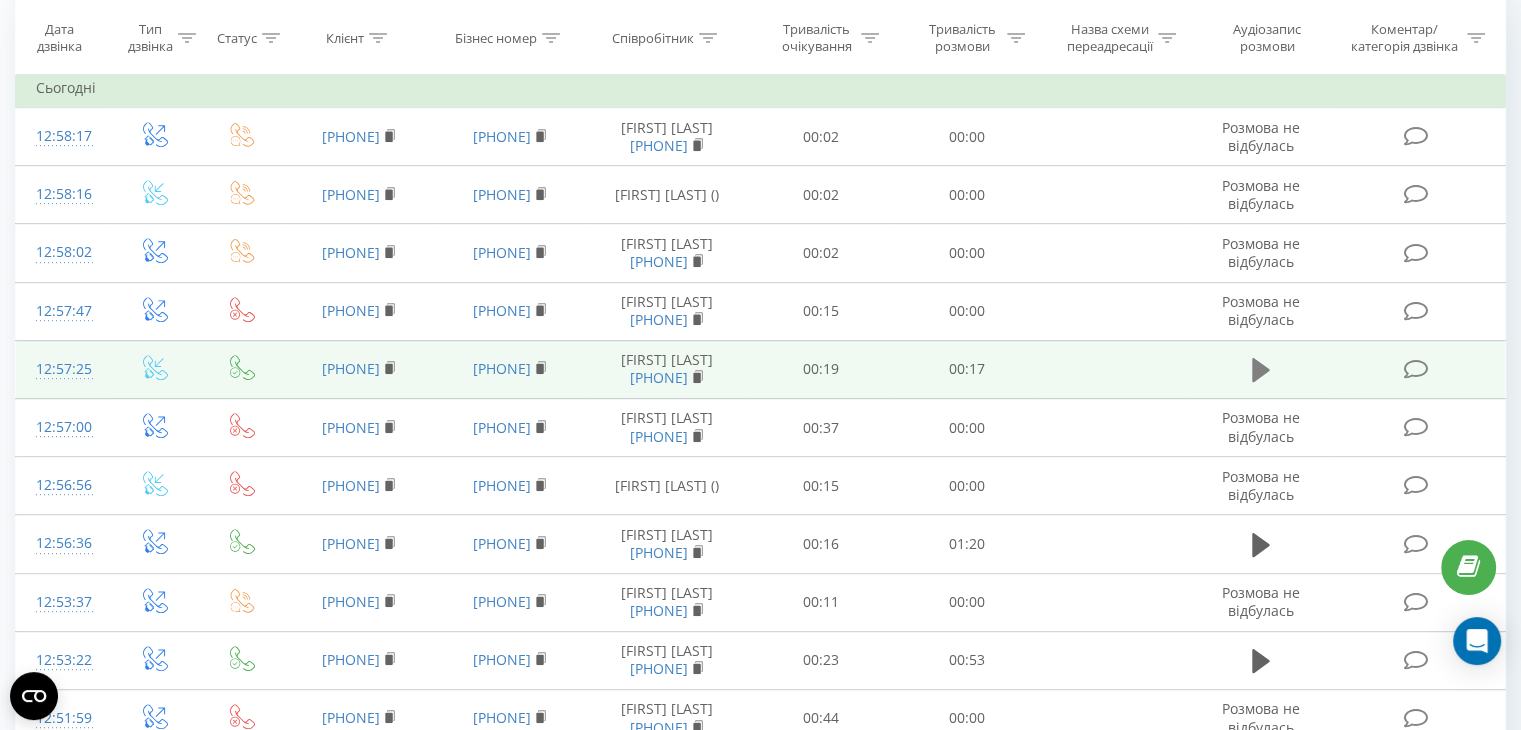 click 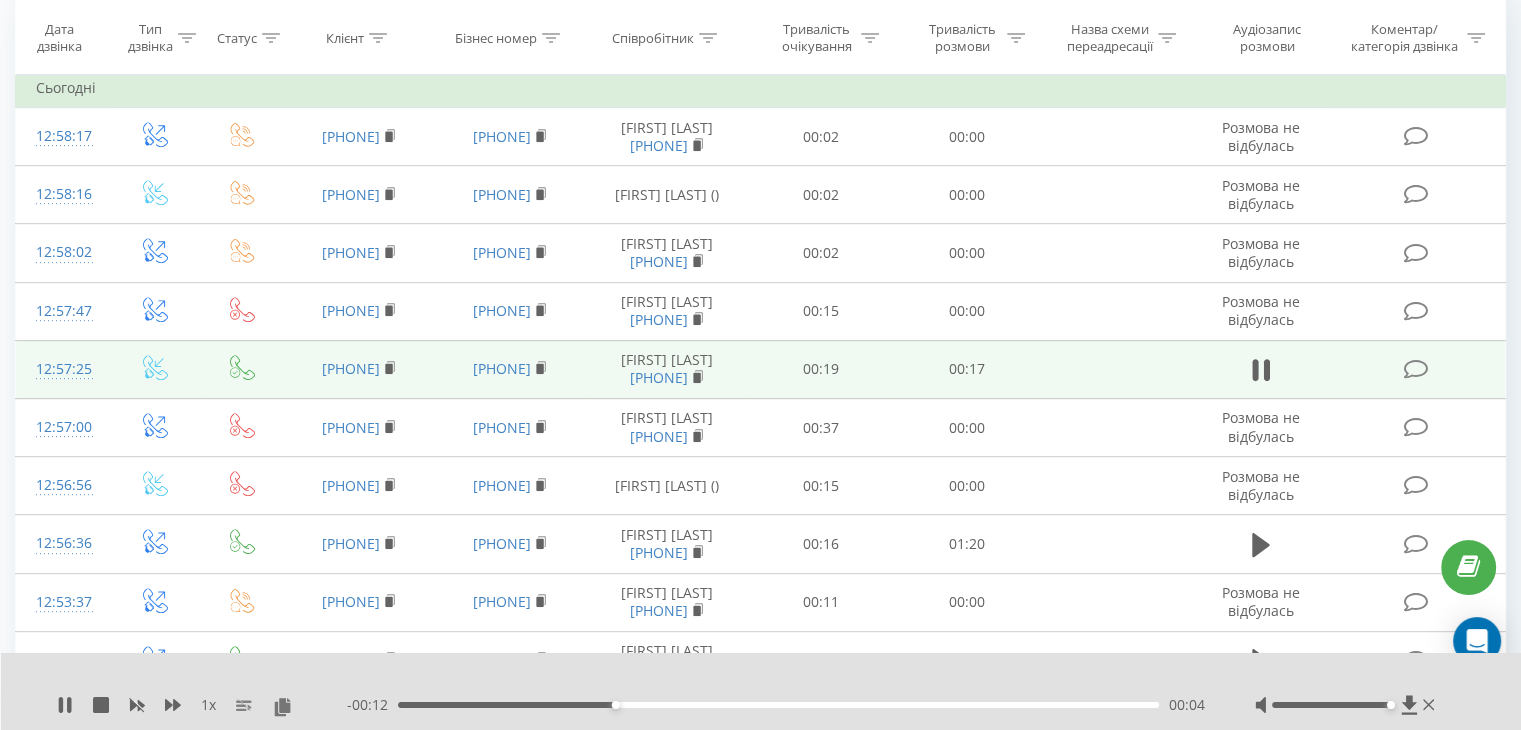 click 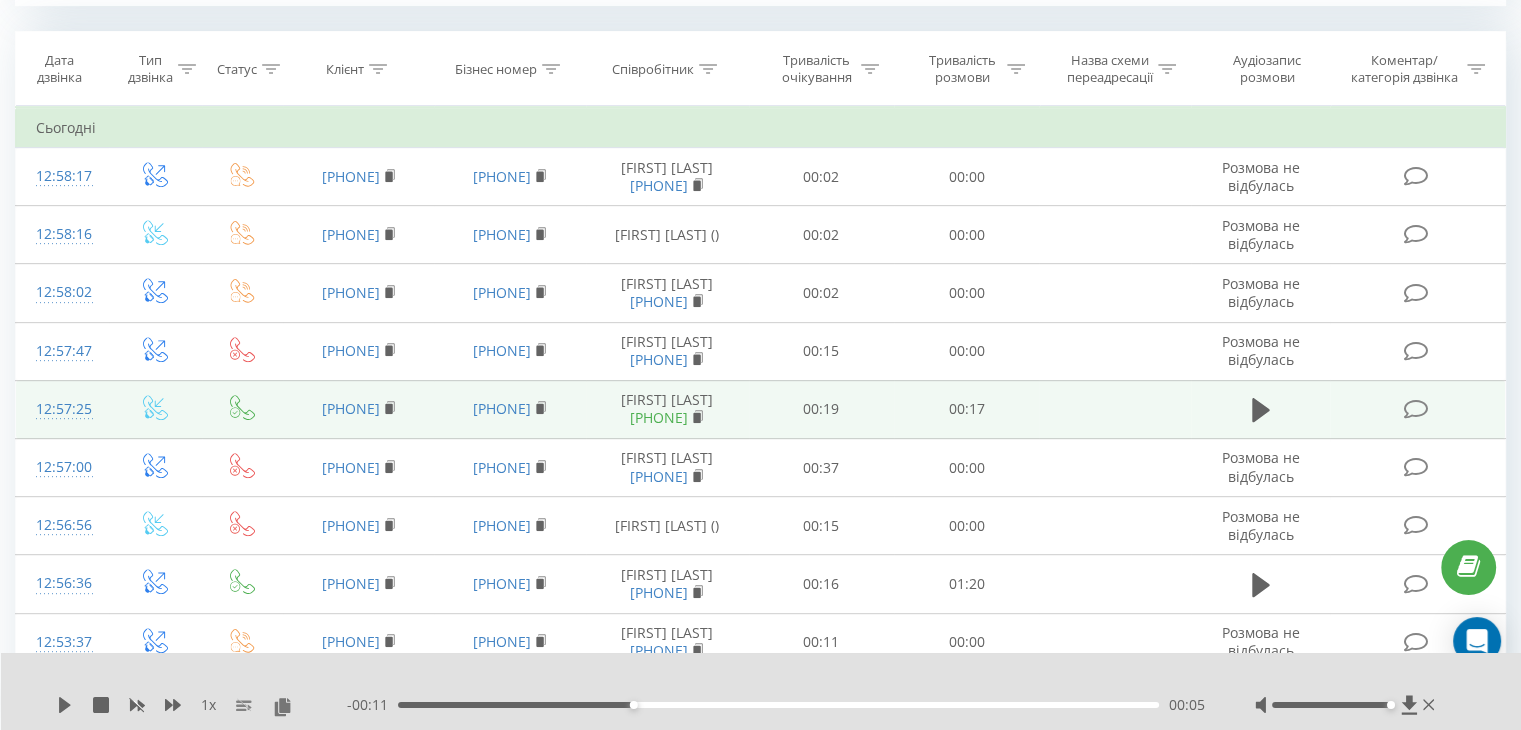 scroll, scrollTop: 868, scrollLeft: 0, axis: vertical 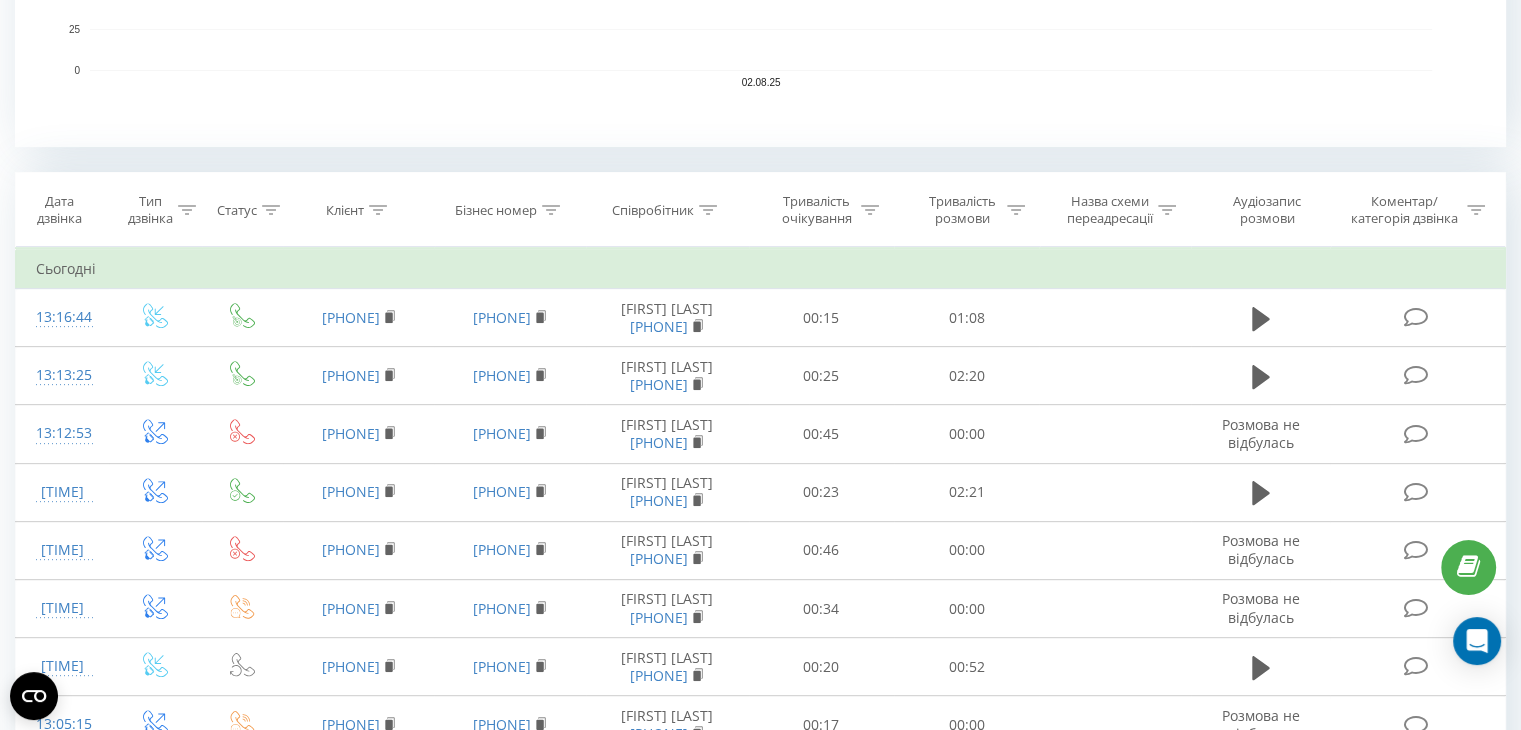 click 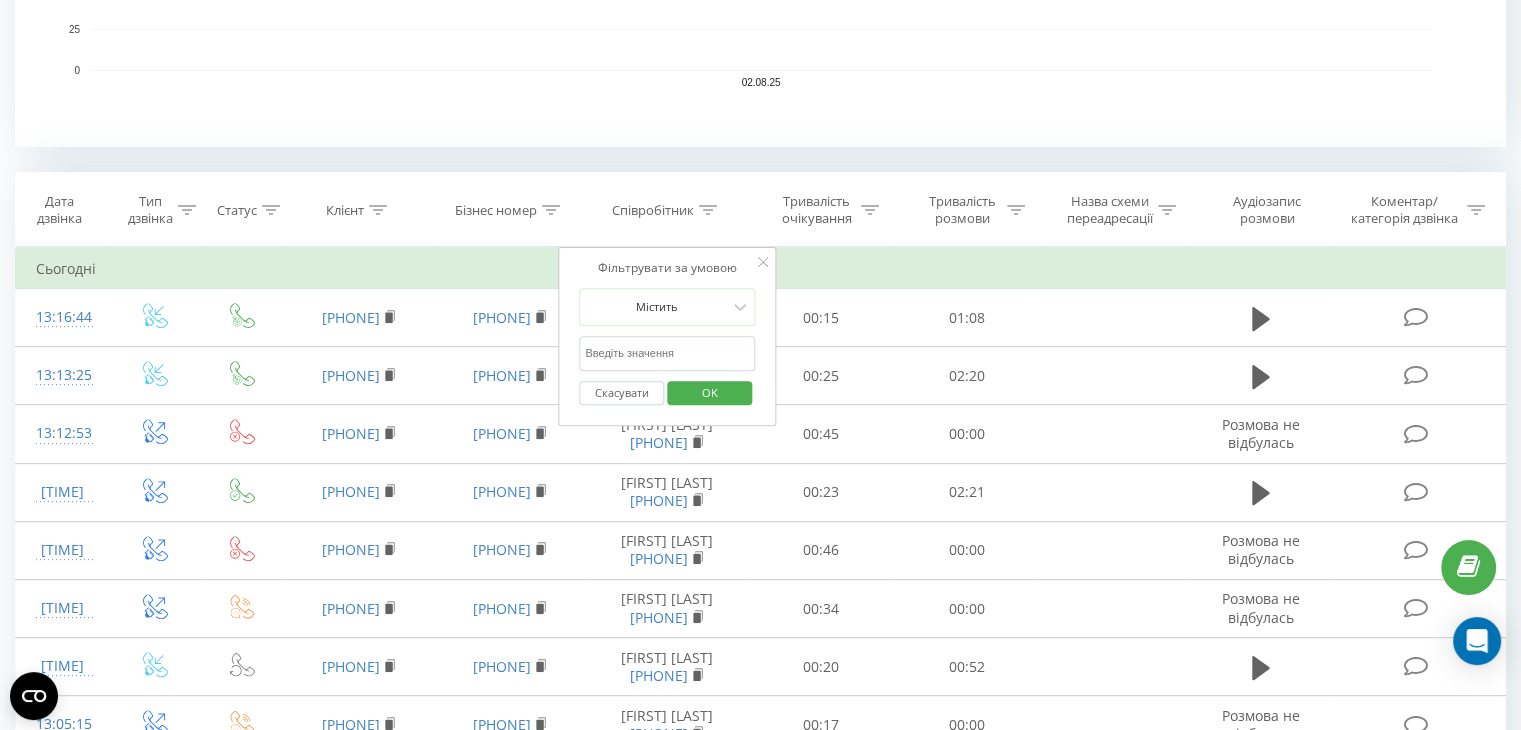 click at bounding box center (667, 353) 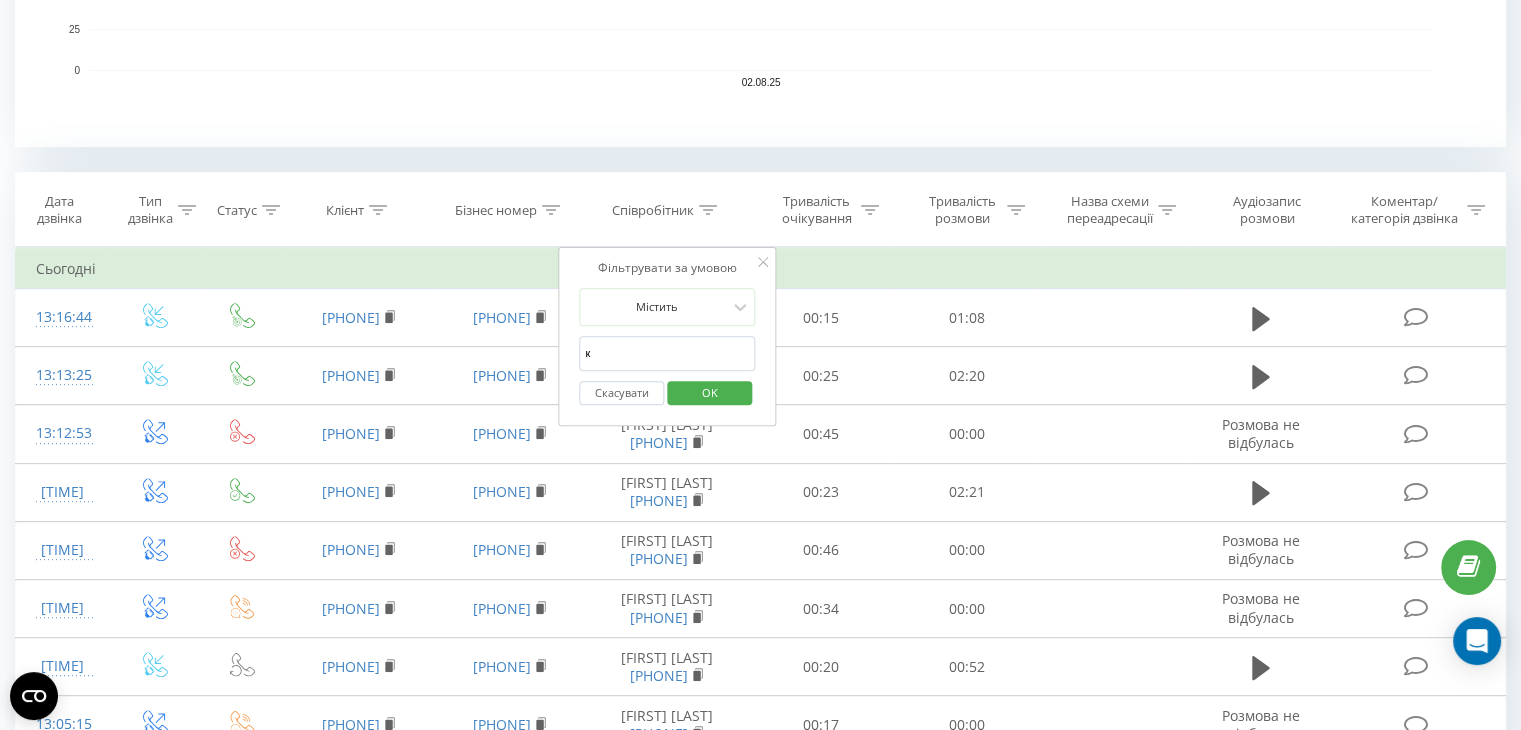 type on "кост" 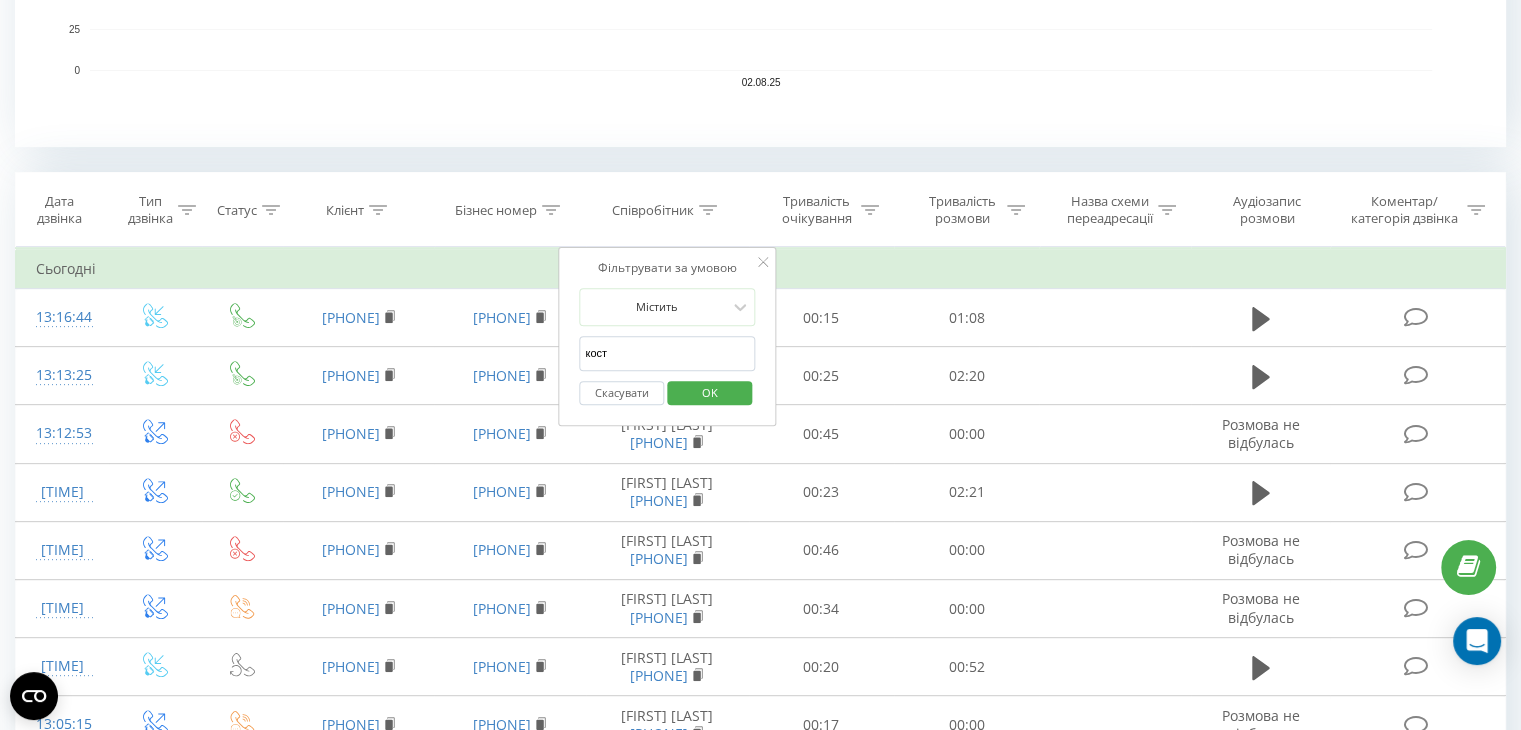 click on "OK" at bounding box center [710, 392] 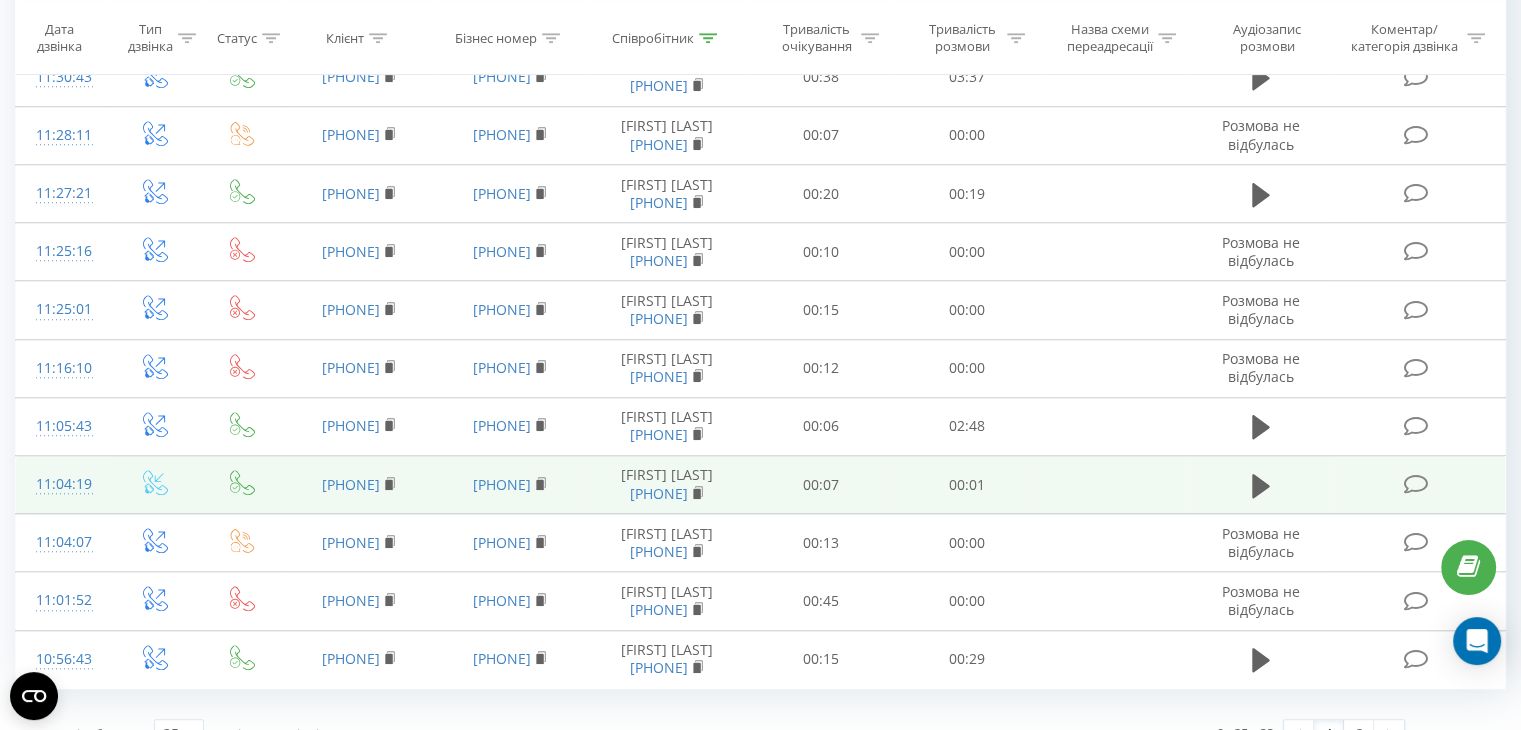 scroll, scrollTop: 1774, scrollLeft: 0, axis: vertical 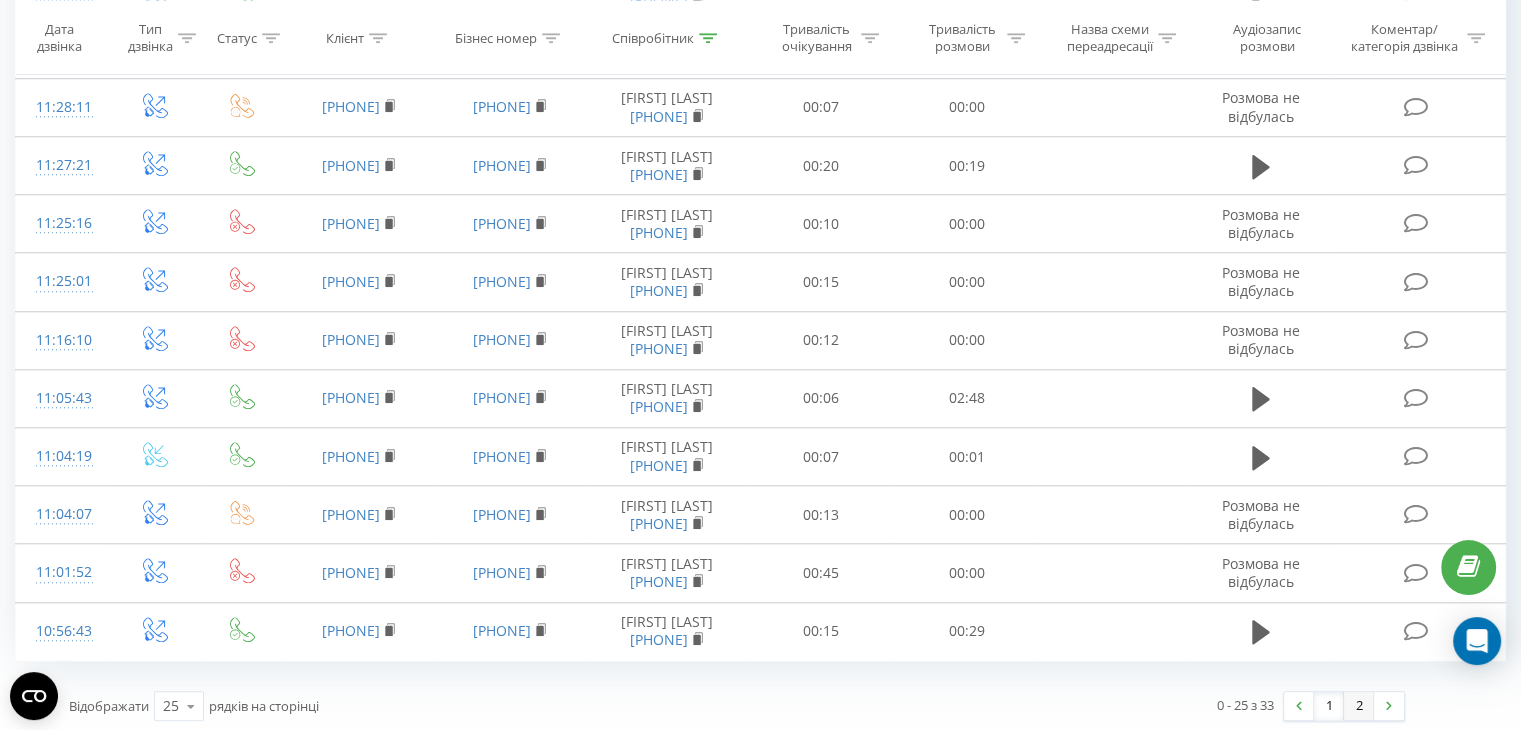 click on "2" at bounding box center [1359, 706] 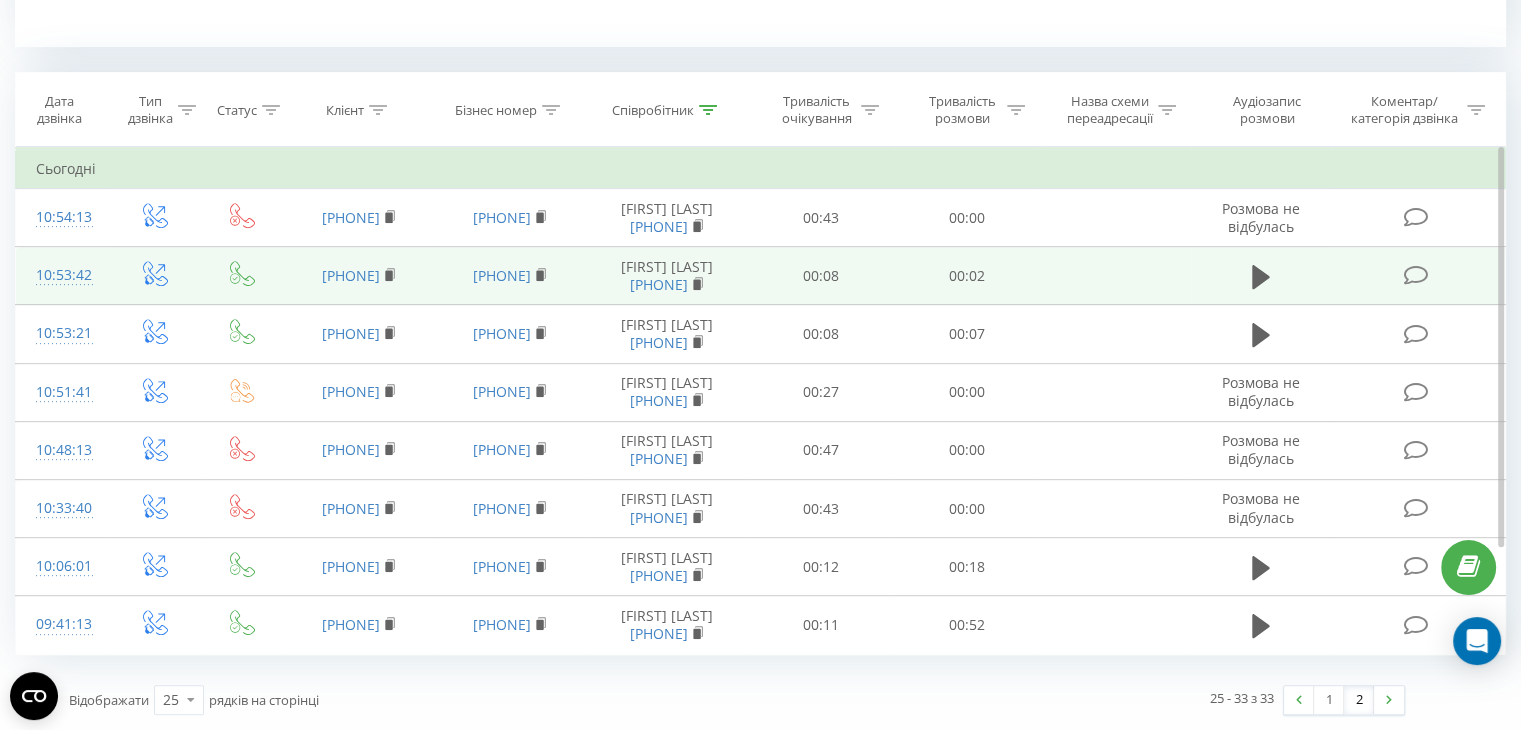 scroll, scrollTop: 788, scrollLeft: 0, axis: vertical 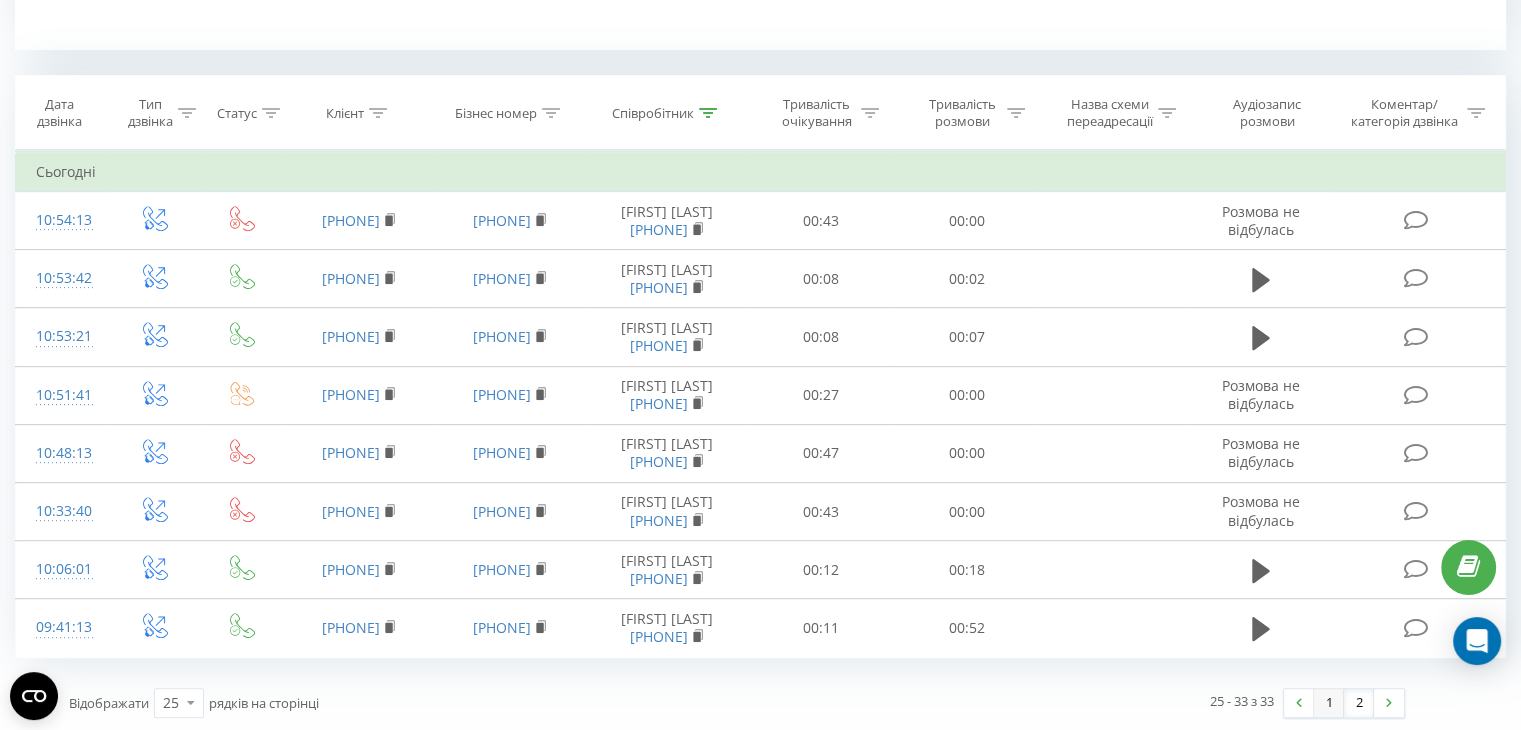 click on "1" at bounding box center [1329, 703] 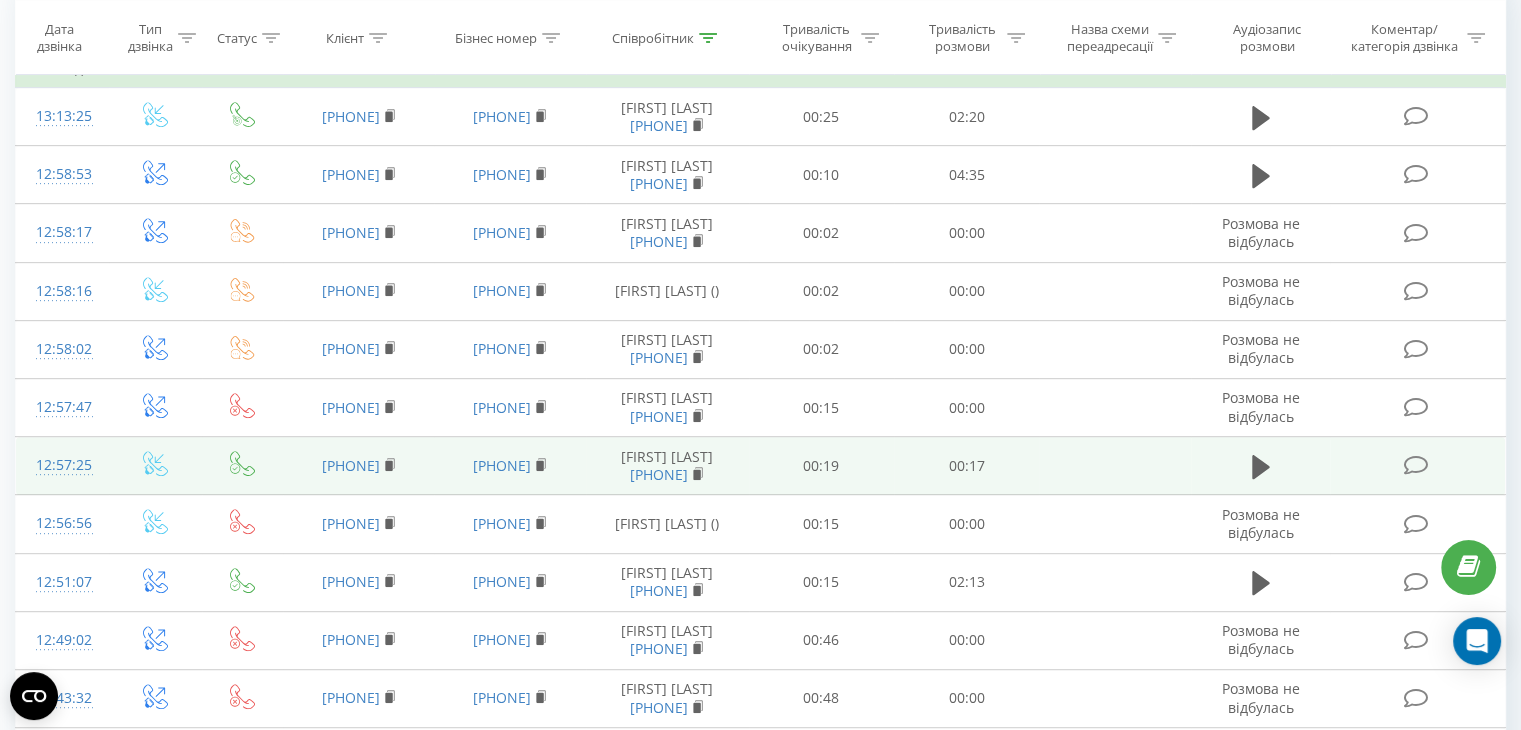 scroll, scrollTop: 932, scrollLeft: 0, axis: vertical 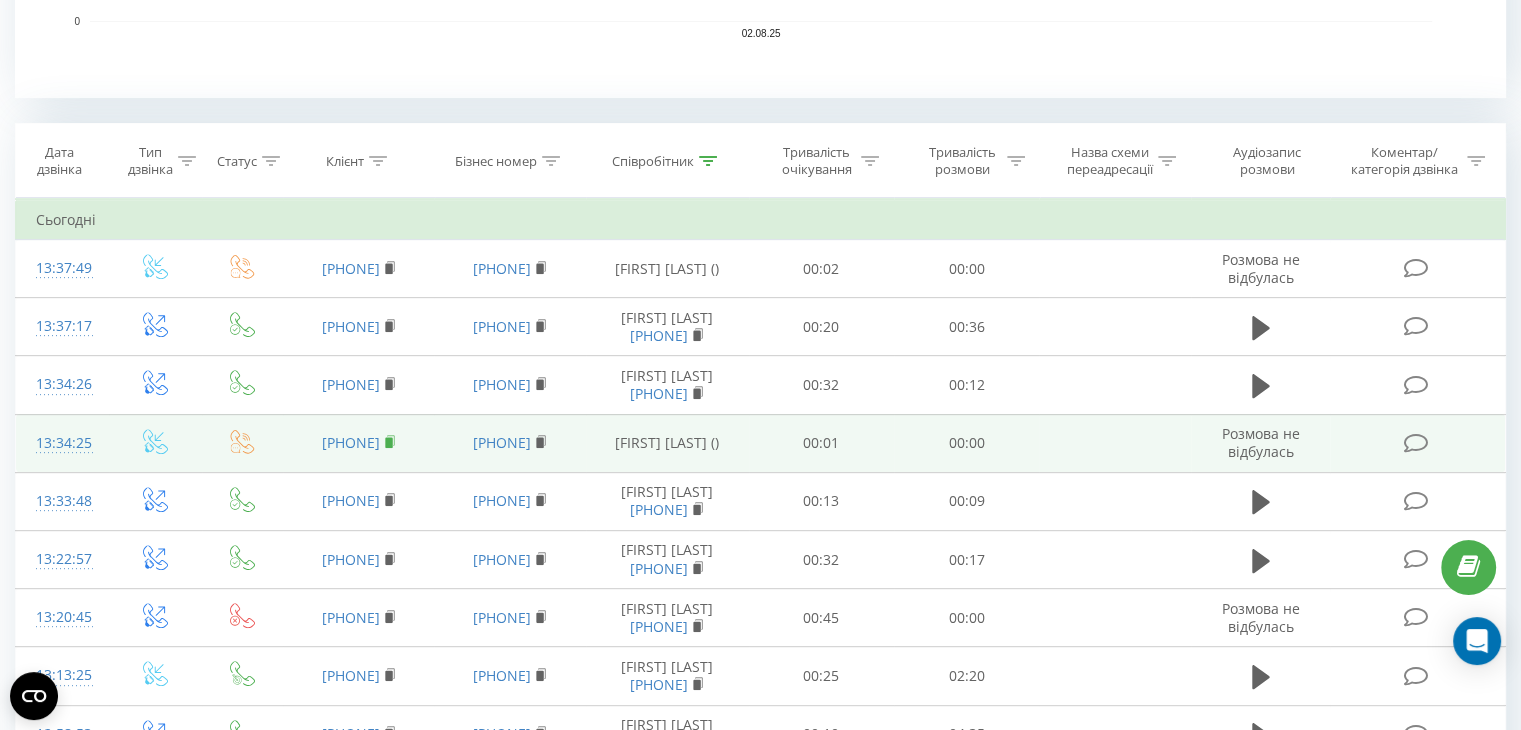 click 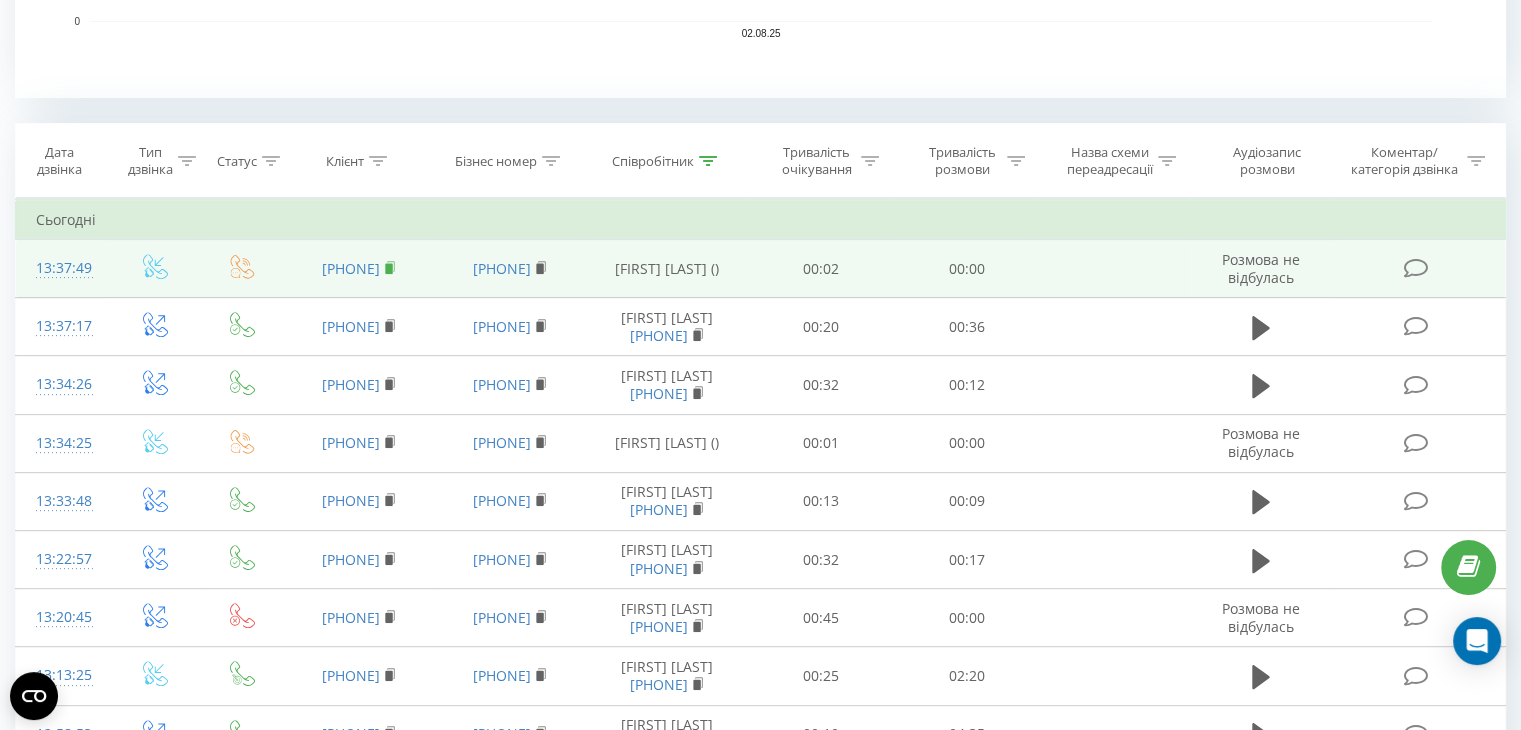 click 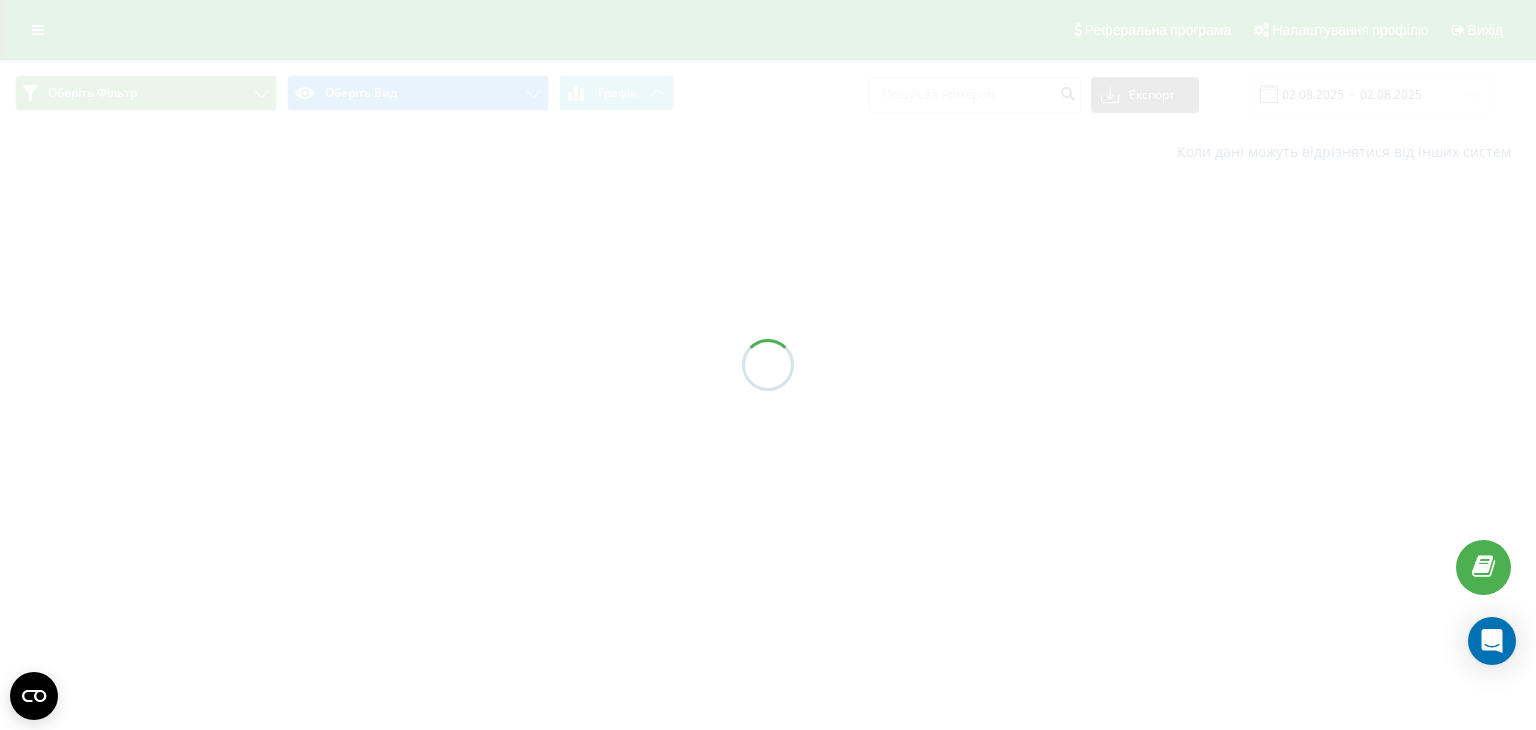 scroll, scrollTop: 0, scrollLeft: 0, axis: both 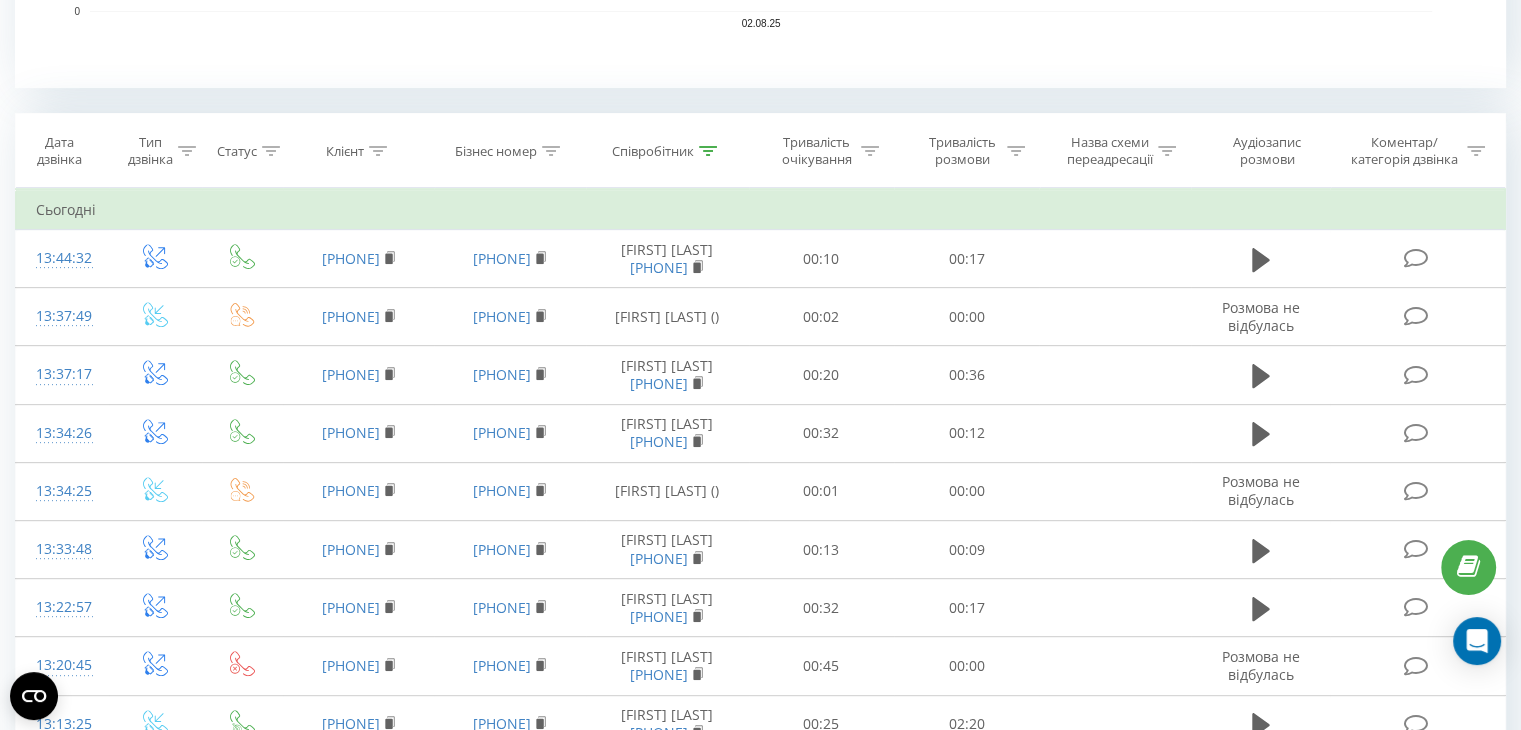 click 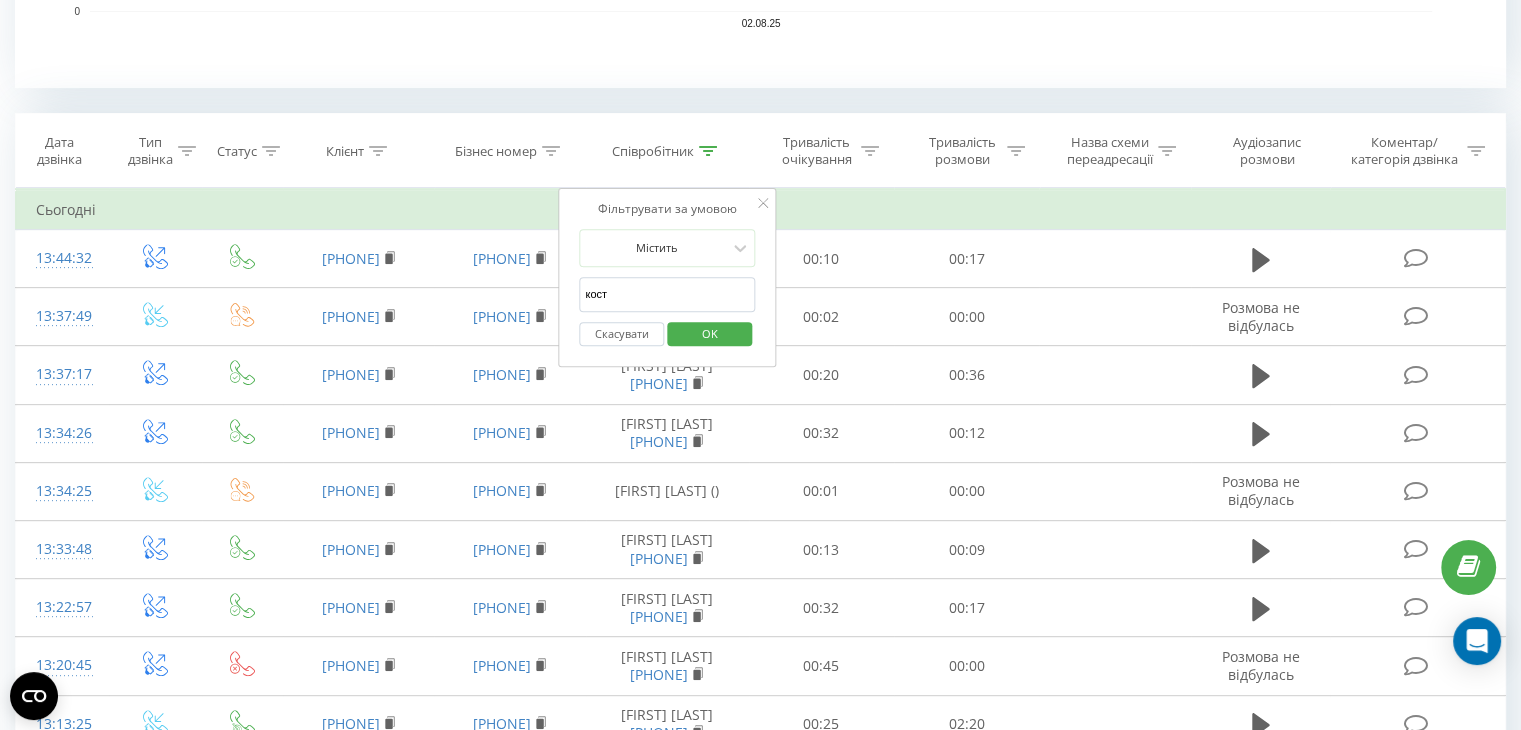 click on "кост" at bounding box center (667, 294) 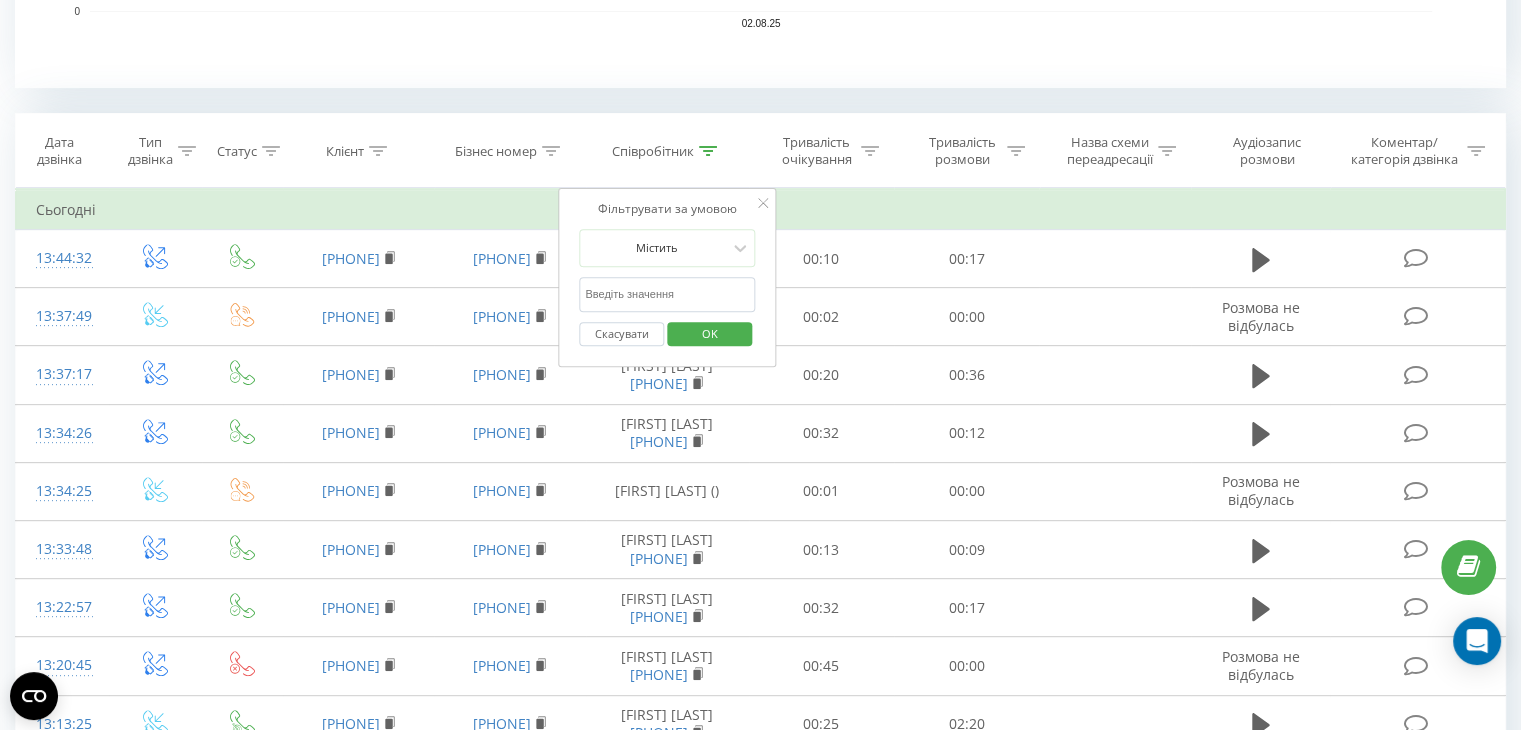type 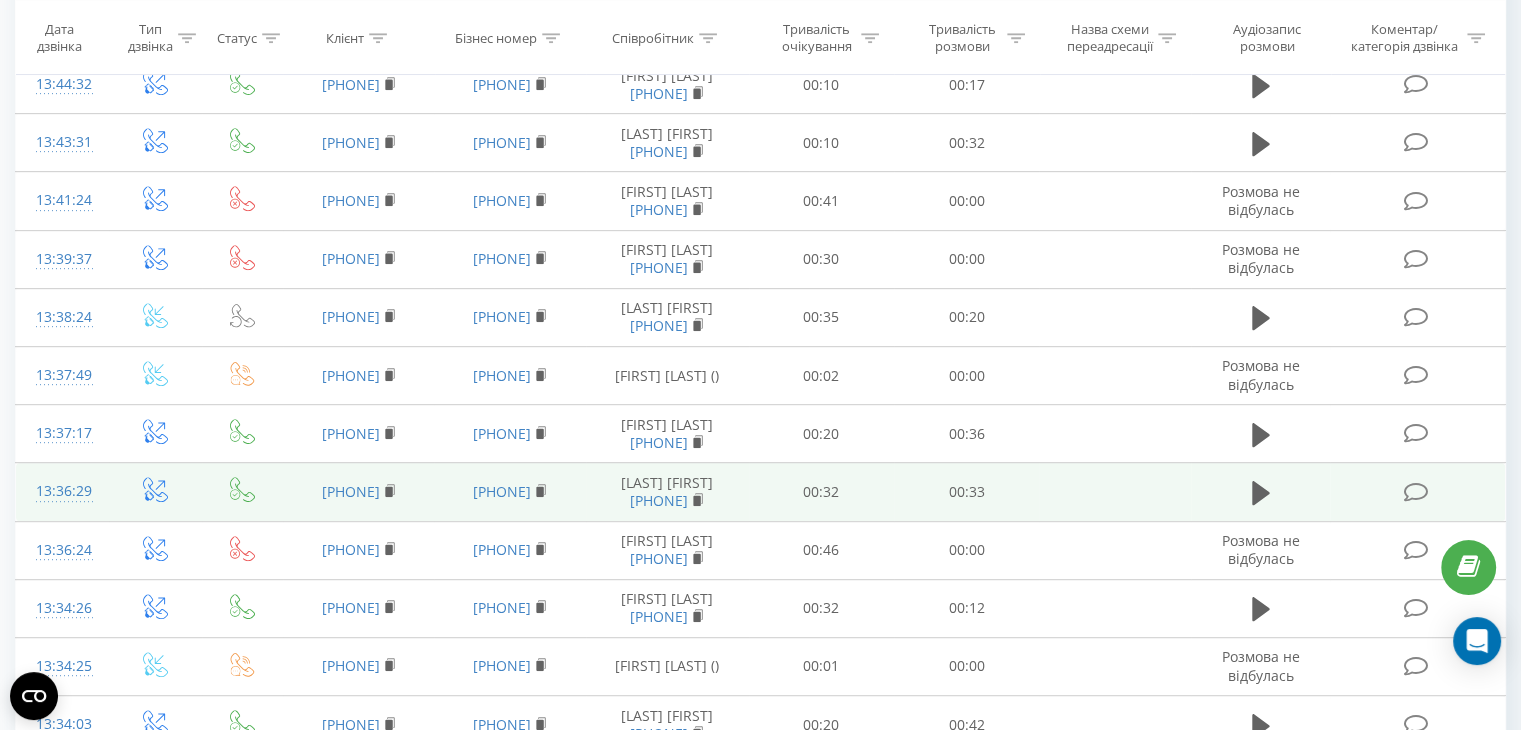 scroll, scrollTop: 900, scrollLeft: 0, axis: vertical 